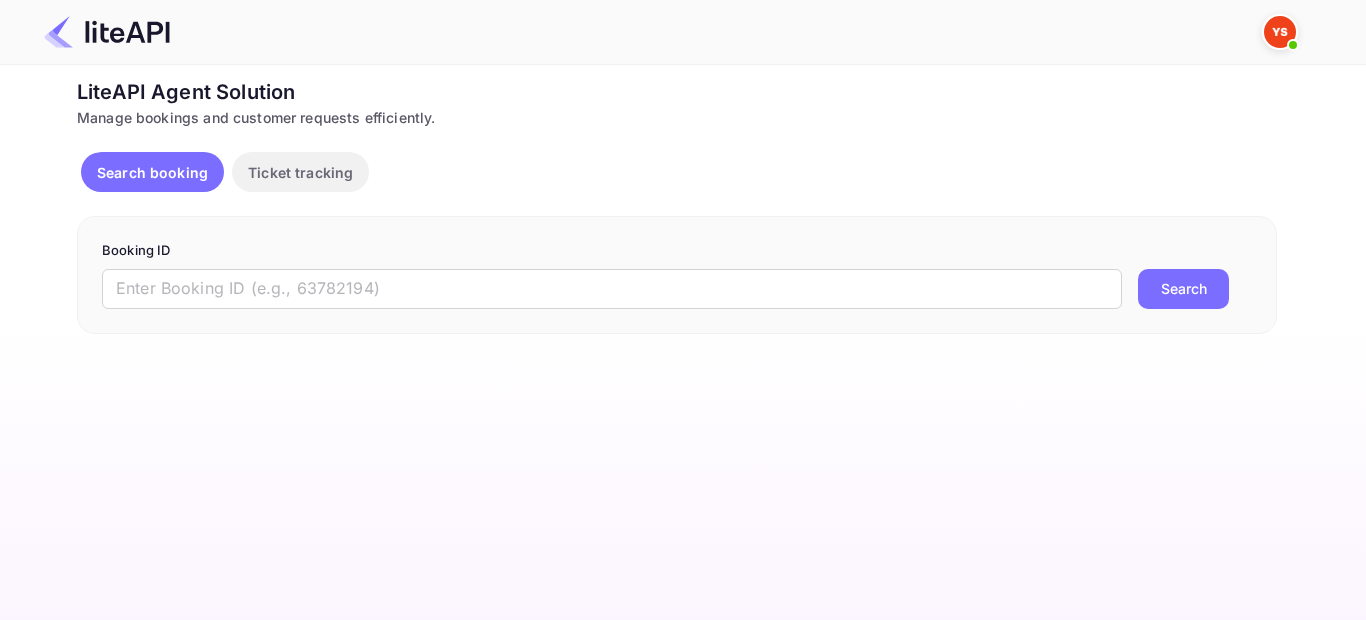 scroll, scrollTop: 0, scrollLeft: 0, axis: both 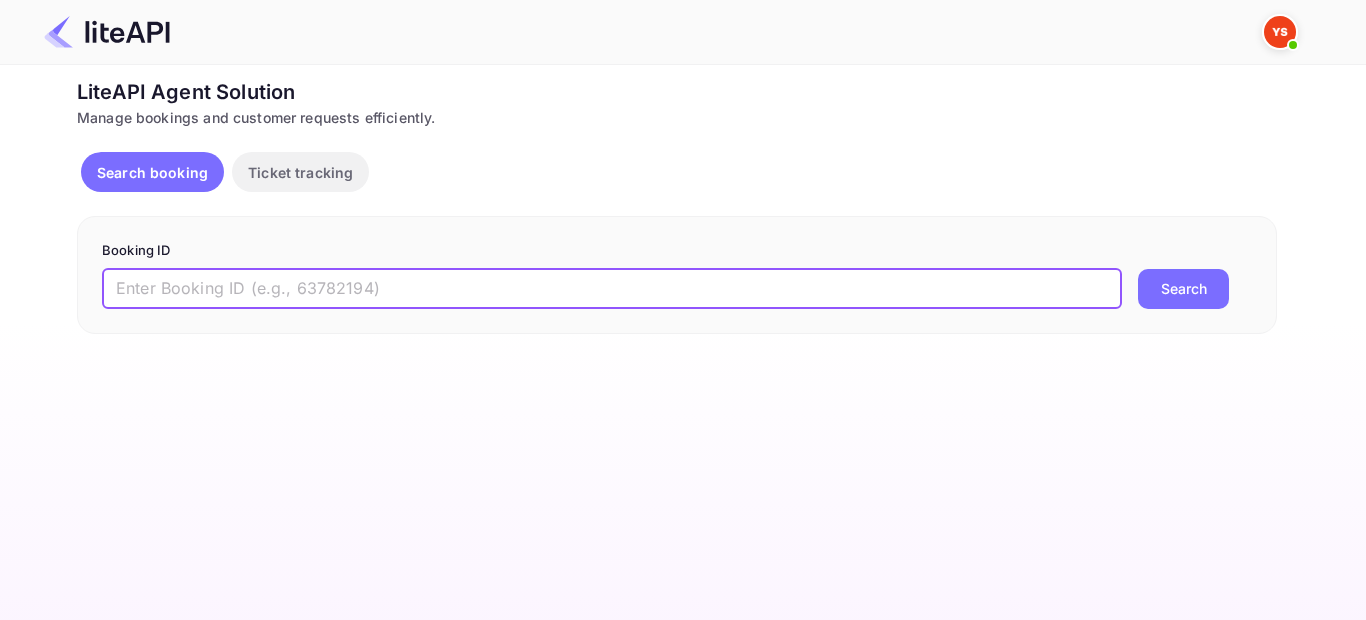 click at bounding box center (612, 289) 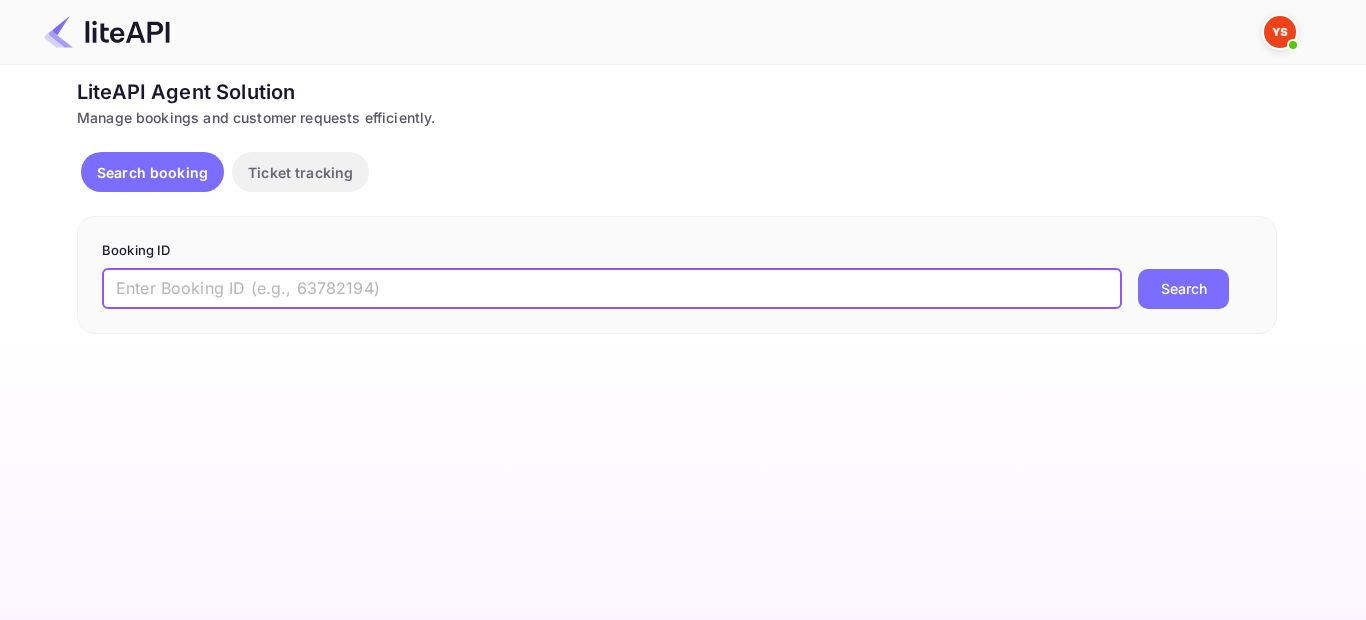 paste on "7788654" 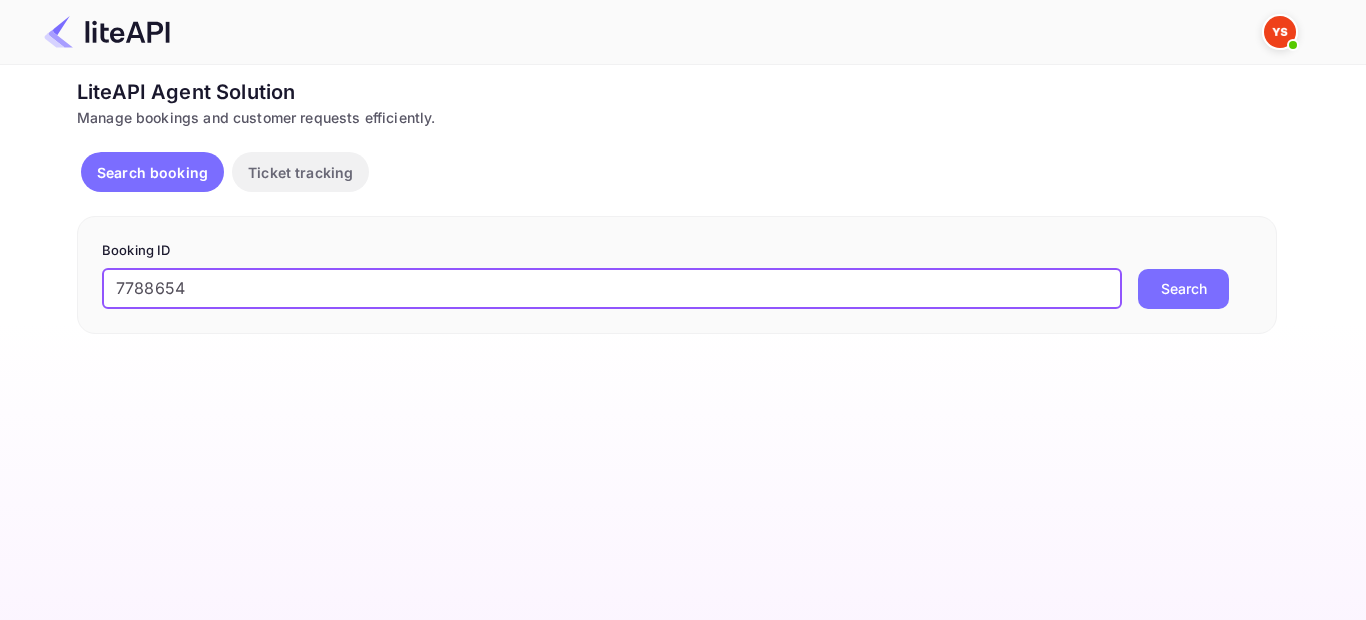 type on "7788654" 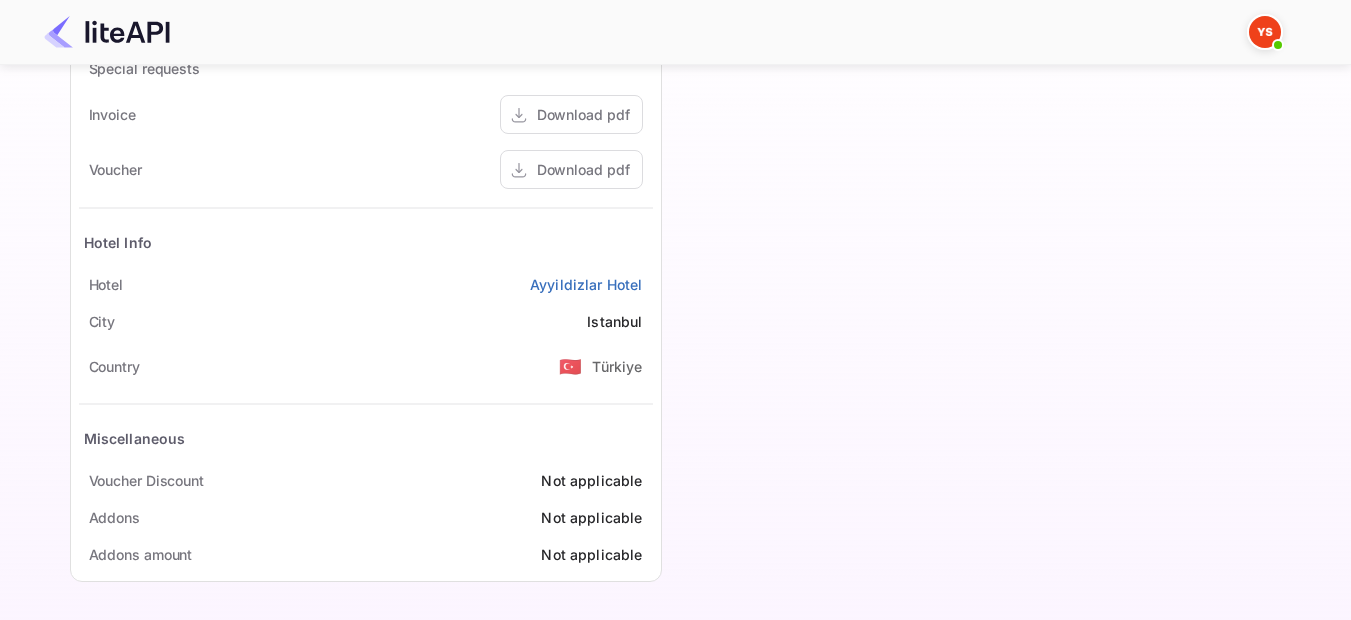 scroll, scrollTop: 535, scrollLeft: 0, axis: vertical 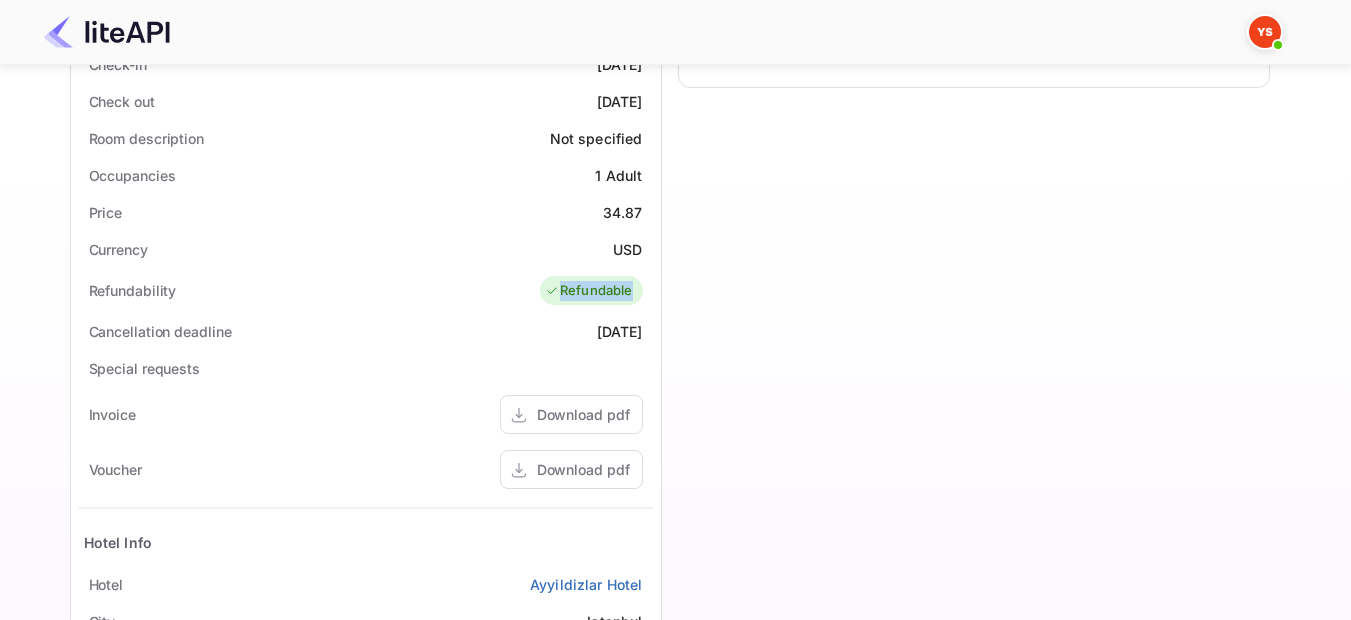 drag, startPoint x: 630, startPoint y: 291, endPoint x: 560, endPoint y: 286, distance: 70.178345 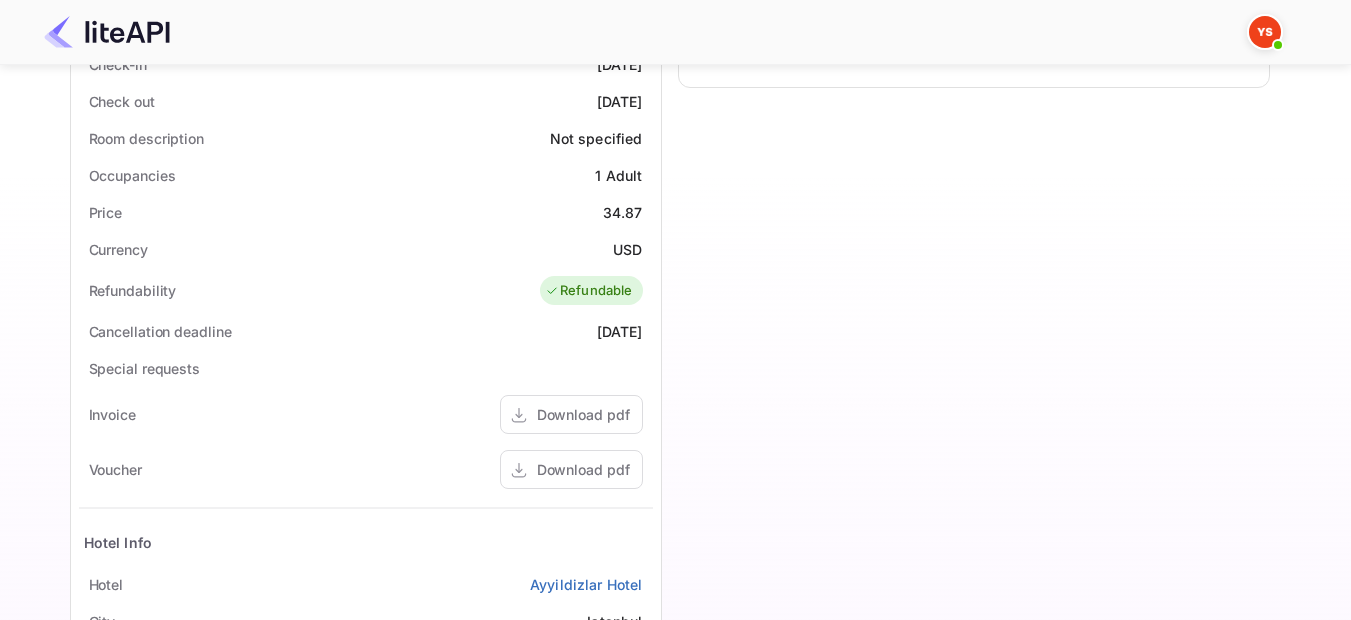 click on "Timeline Booking confirmed Booking ID:   9Zx969K81 Prebook ID:   4uWbwtp5V 12 Jun 2025 13:41 Message log Refresh No tickets have been created for this booking. Once a ticket is created, it will appear here for easy tracking and management." at bounding box center [966, 241] 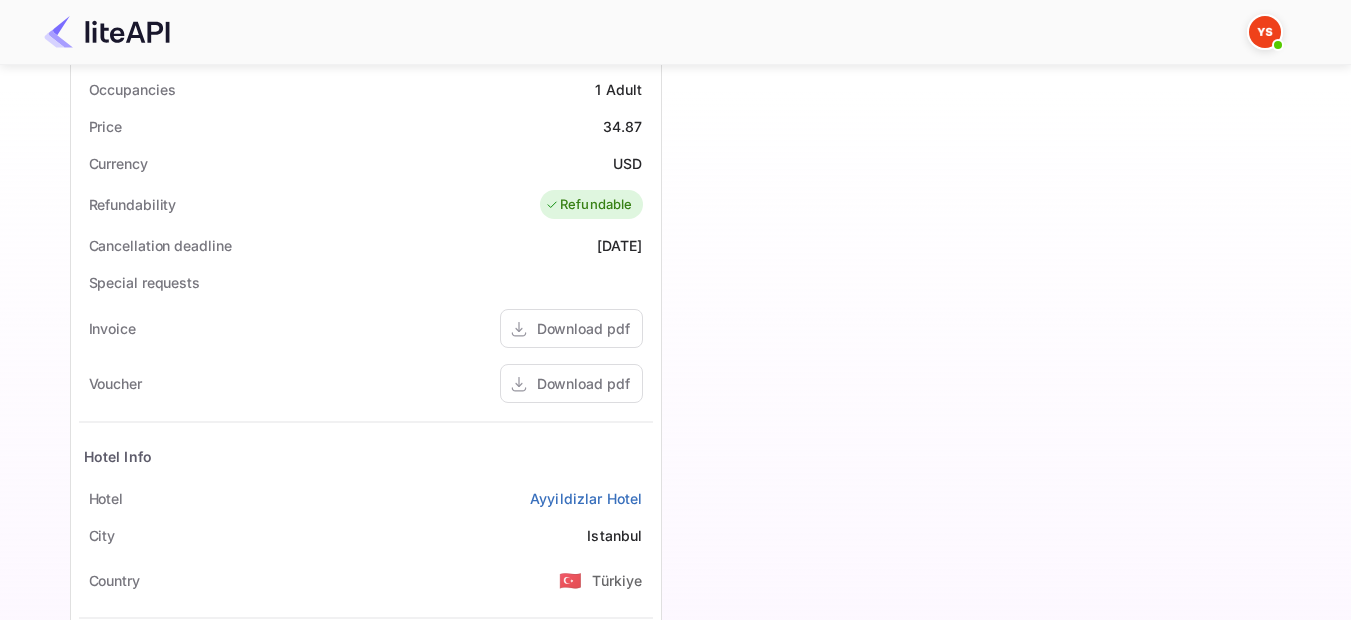 scroll, scrollTop: 835, scrollLeft: 0, axis: vertical 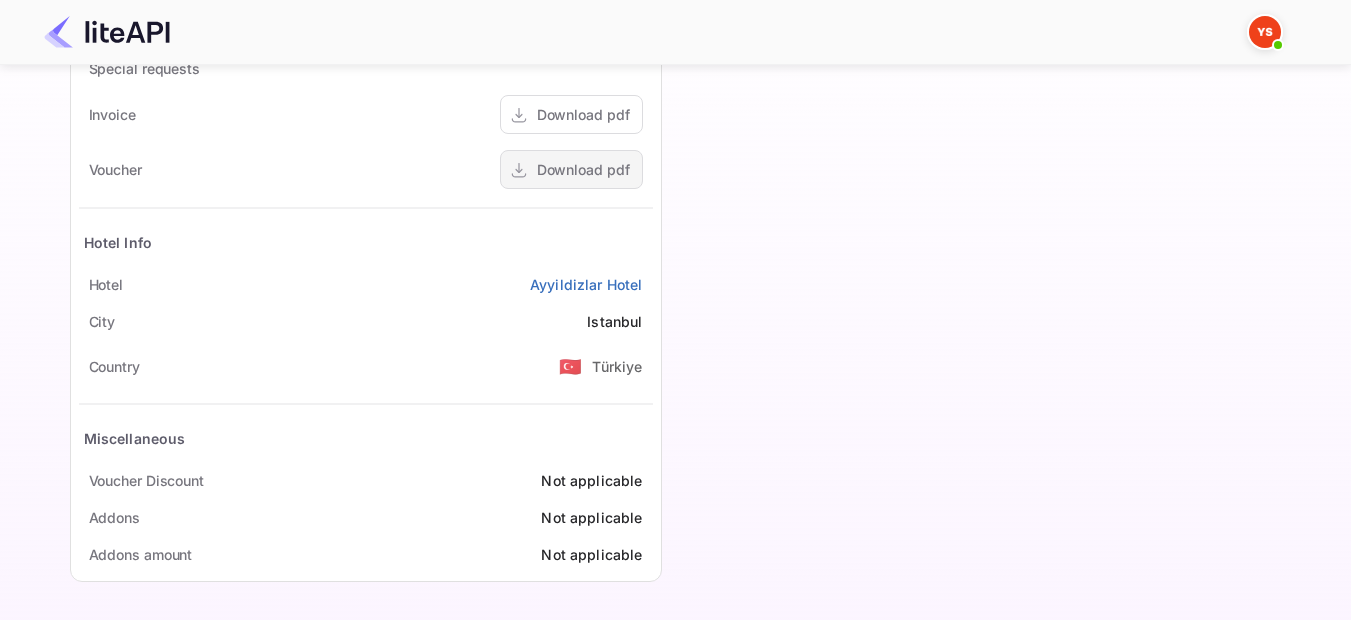 click on "Download pdf" at bounding box center (583, 169) 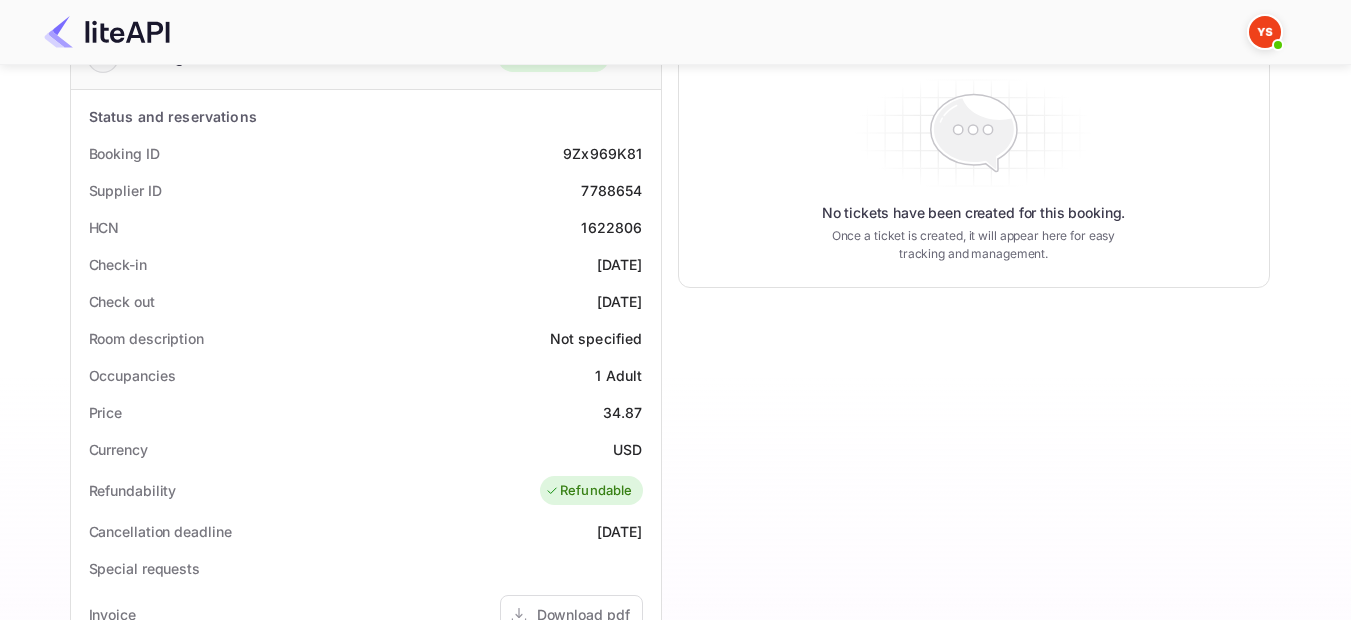 scroll, scrollTop: 0, scrollLeft: 0, axis: both 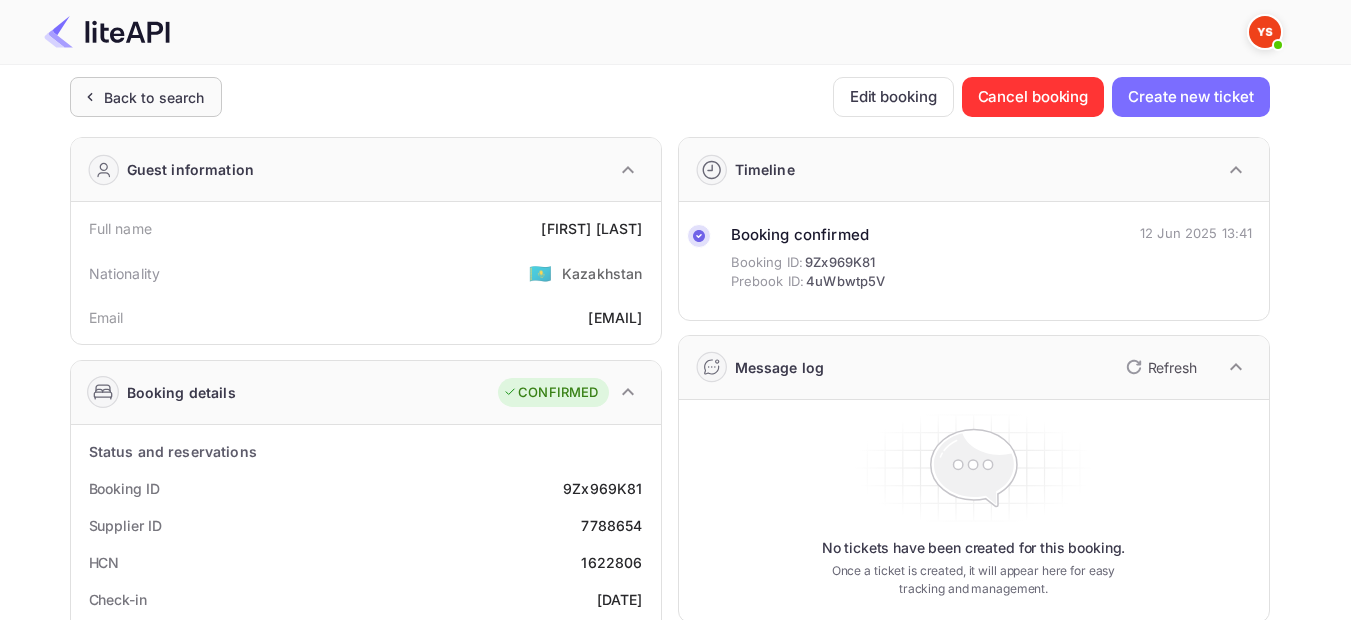 click on "Back to search" at bounding box center [154, 97] 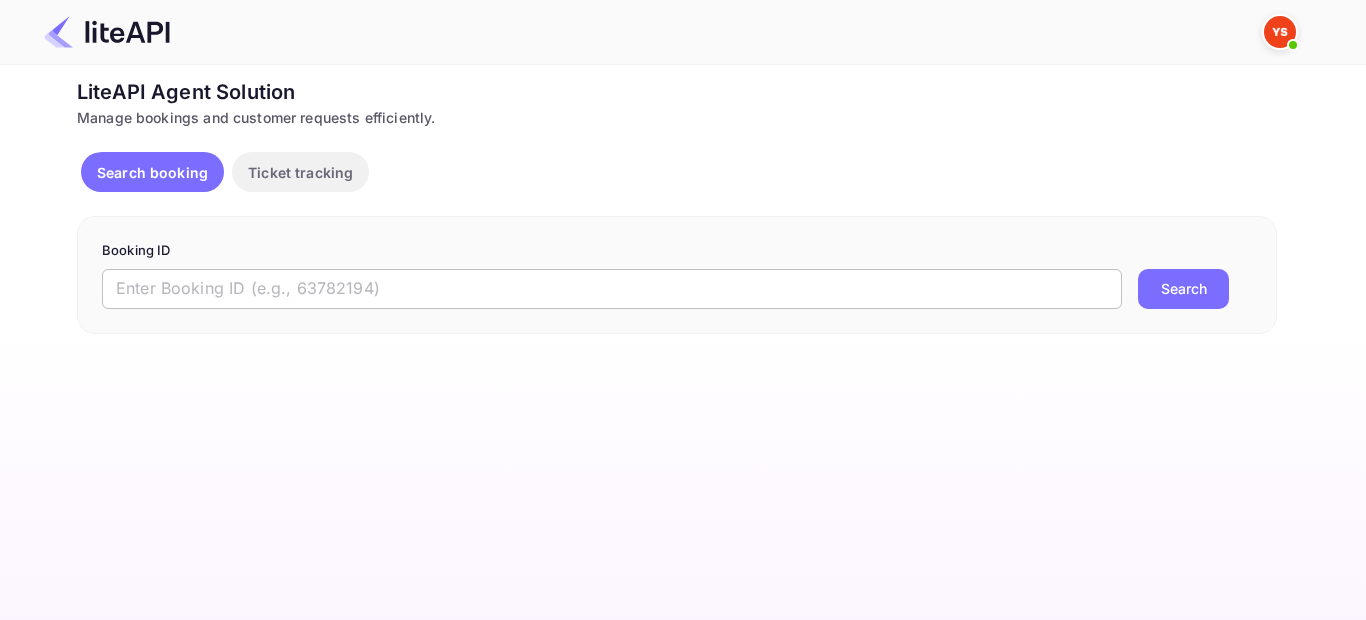 drag, startPoint x: 430, startPoint y: 301, endPoint x: 426, endPoint y: 290, distance: 11.7046995 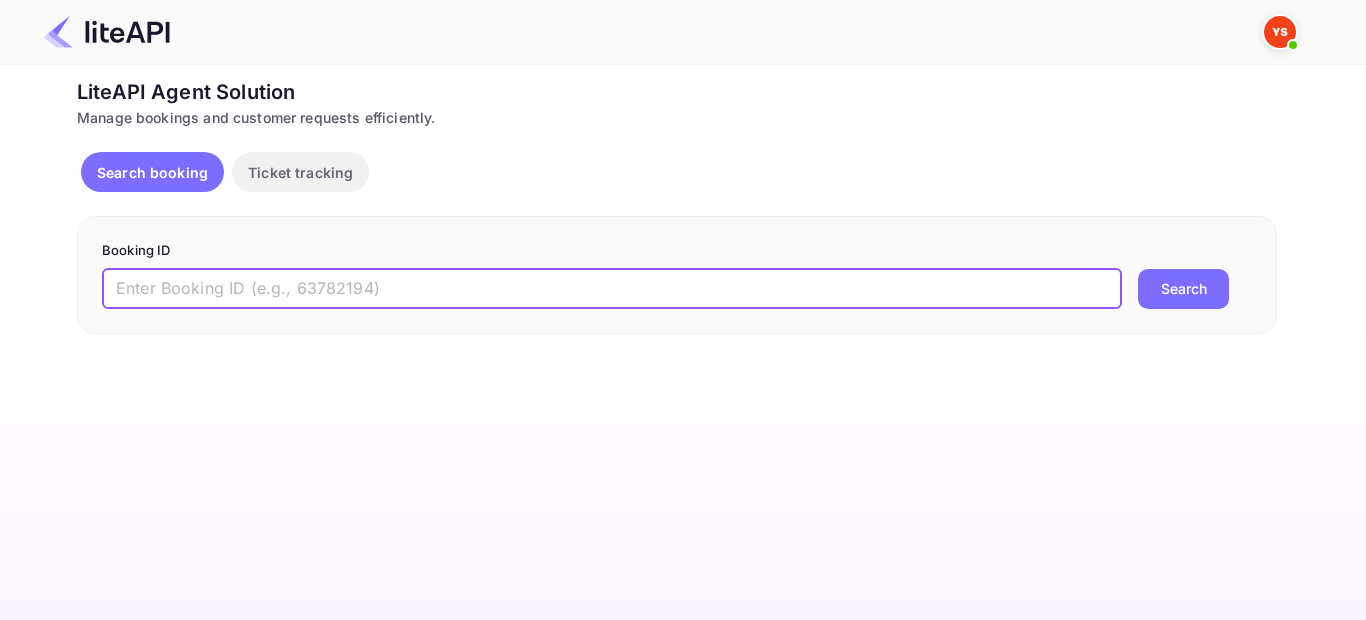 paste on "7788700" 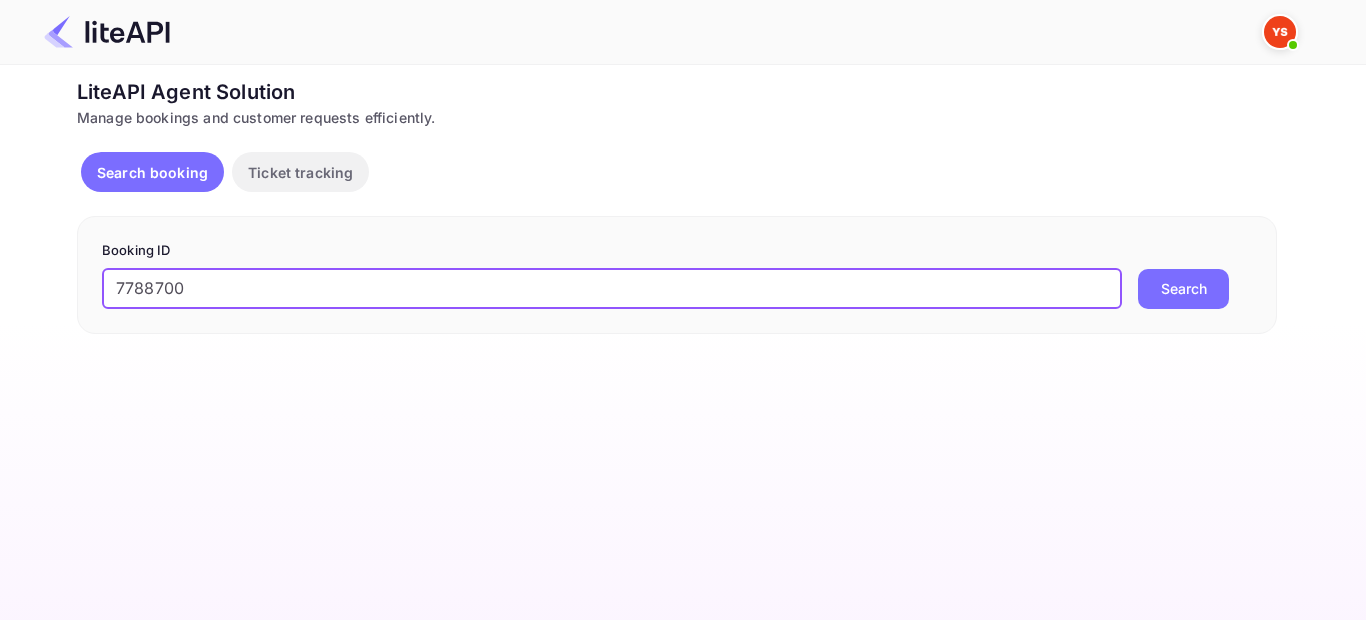 type on "7788700" 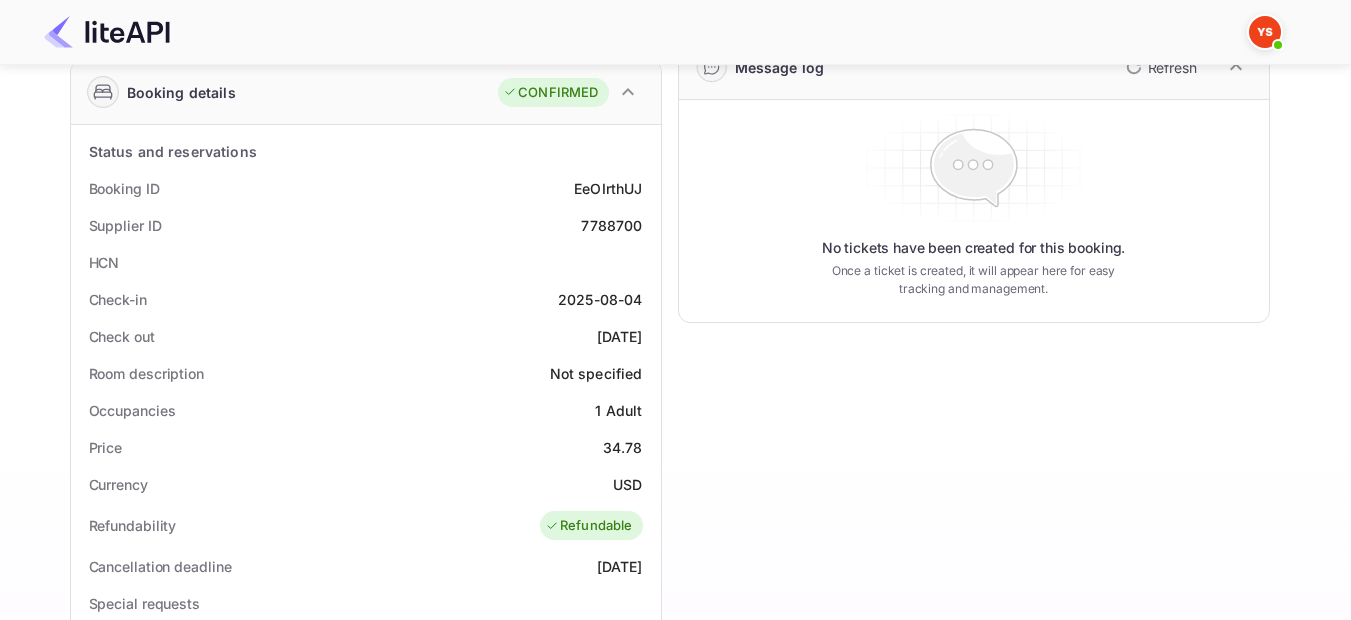 scroll, scrollTop: 200, scrollLeft: 0, axis: vertical 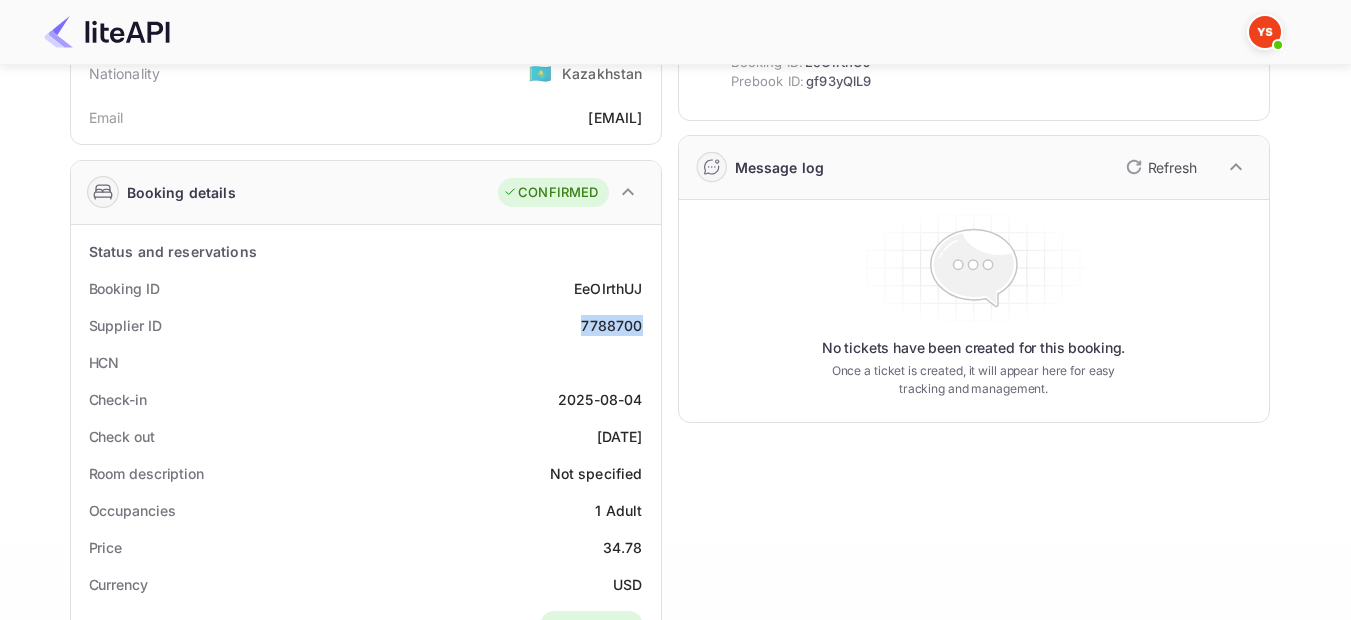 drag, startPoint x: 647, startPoint y: 320, endPoint x: 583, endPoint y: 324, distance: 64.12488 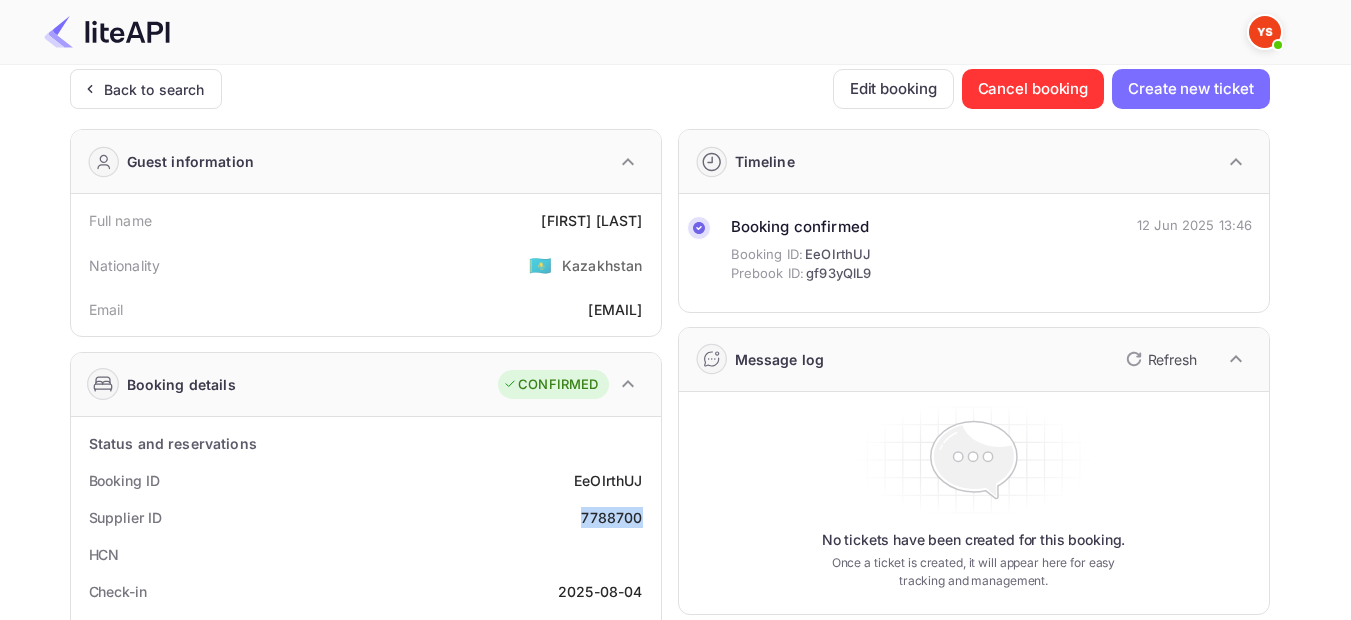 scroll, scrollTop: 0, scrollLeft: 0, axis: both 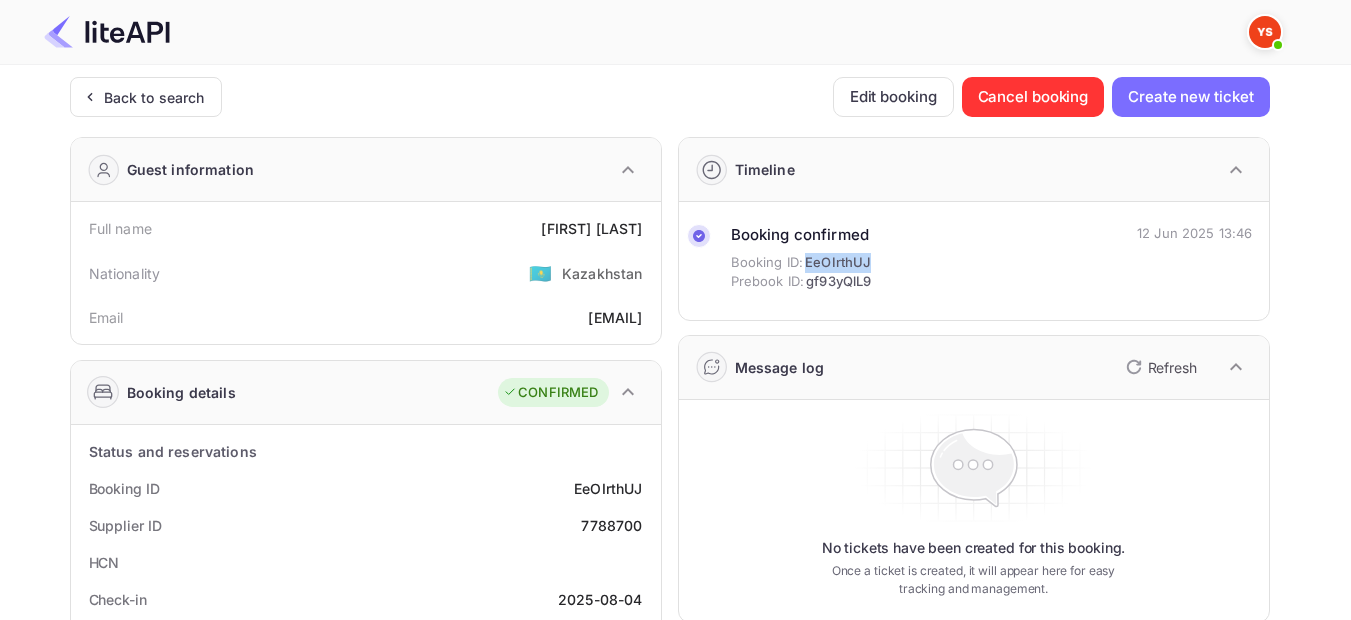 drag, startPoint x: 881, startPoint y: 254, endPoint x: 807, endPoint y: 267, distance: 75.13322 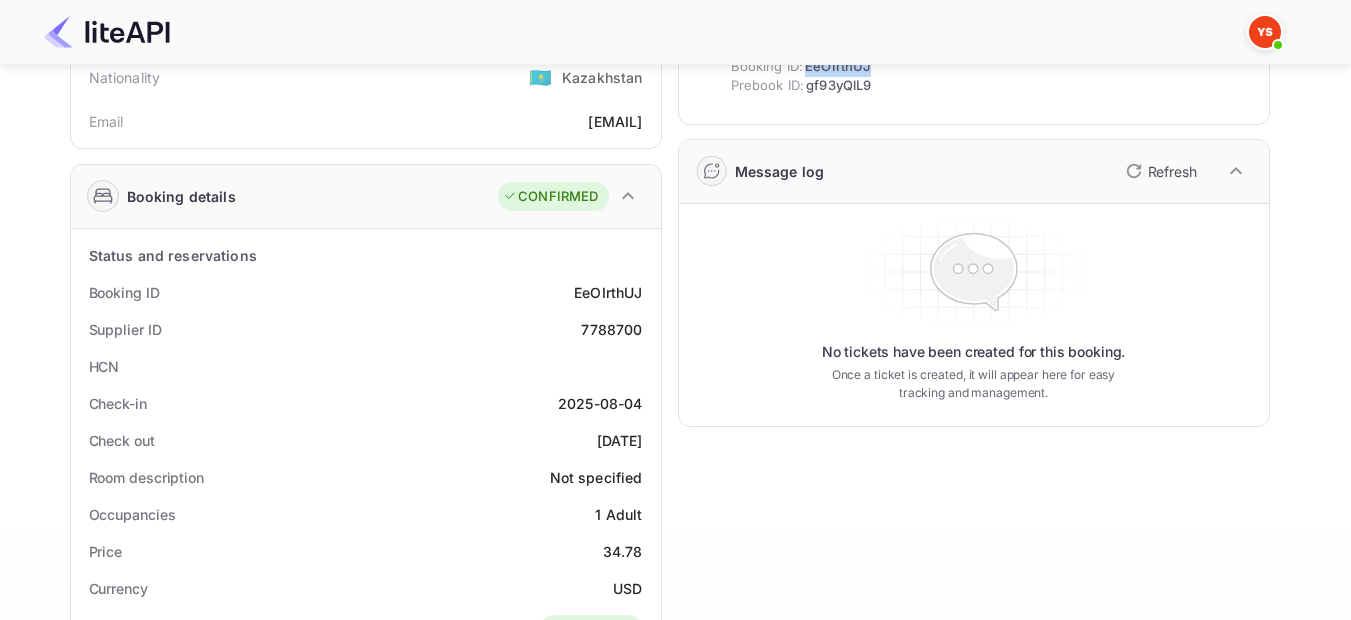 scroll, scrollTop: 200, scrollLeft: 0, axis: vertical 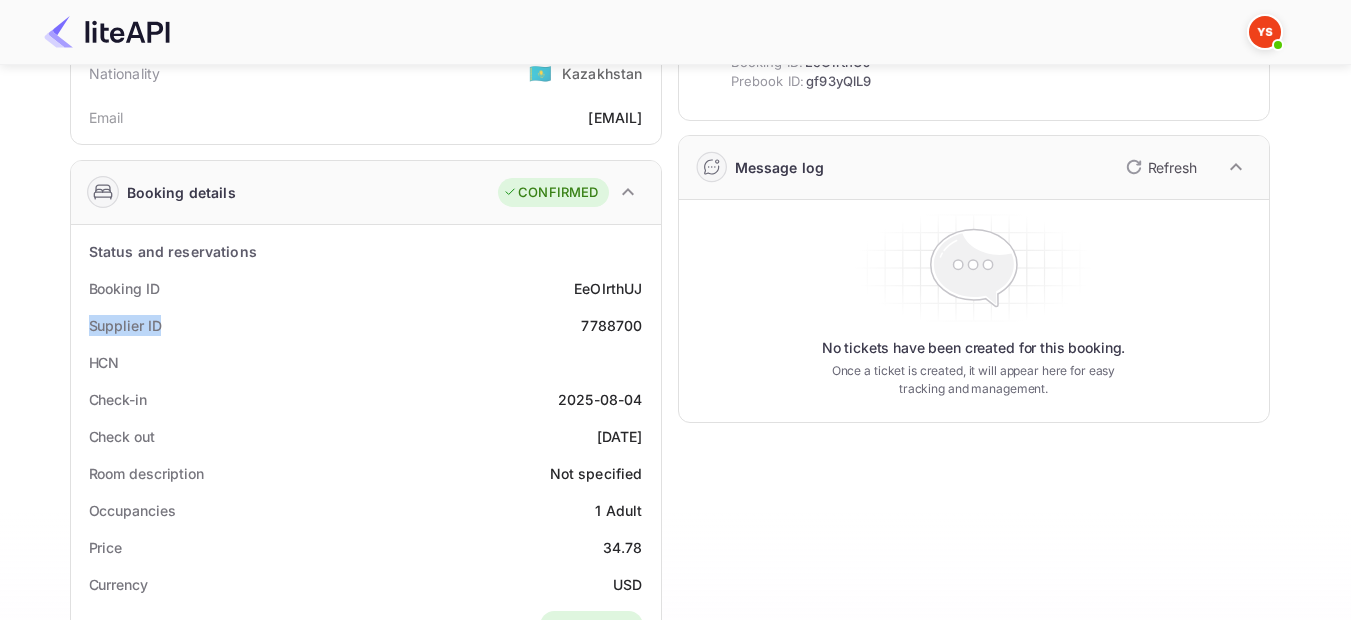 drag, startPoint x: 184, startPoint y: 318, endPoint x: 75, endPoint y: 319, distance: 109.004585 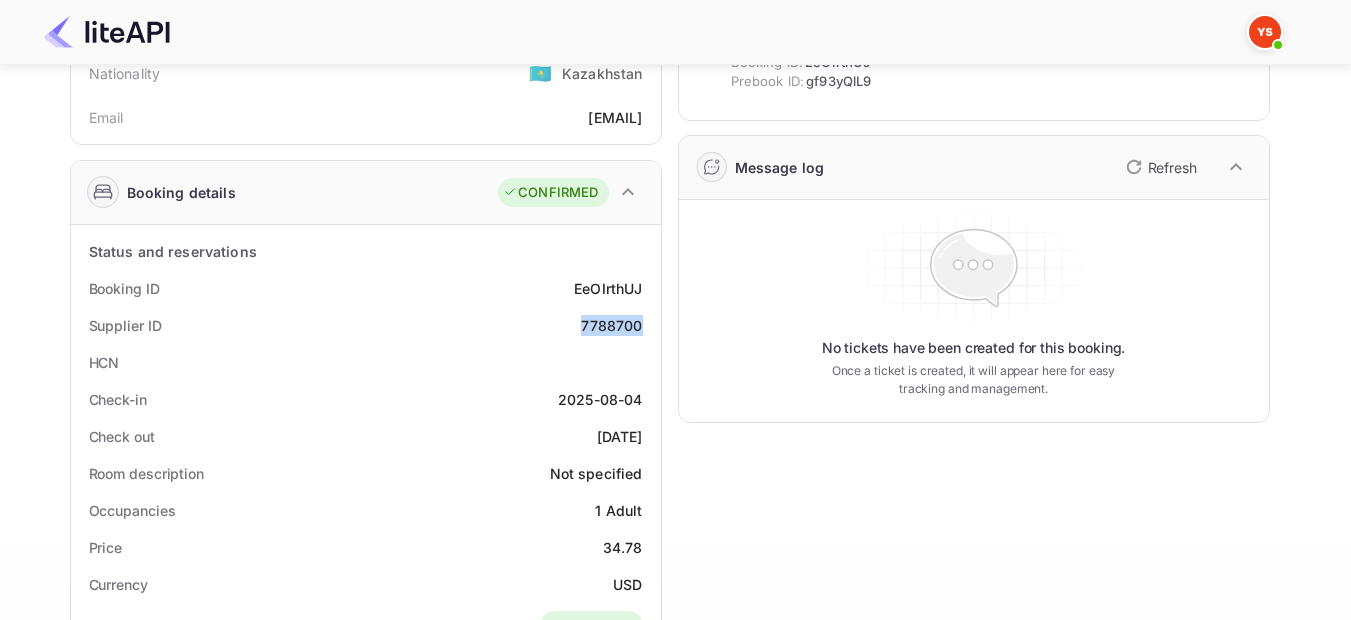 drag, startPoint x: 646, startPoint y: 325, endPoint x: 583, endPoint y: 313, distance: 64.132675 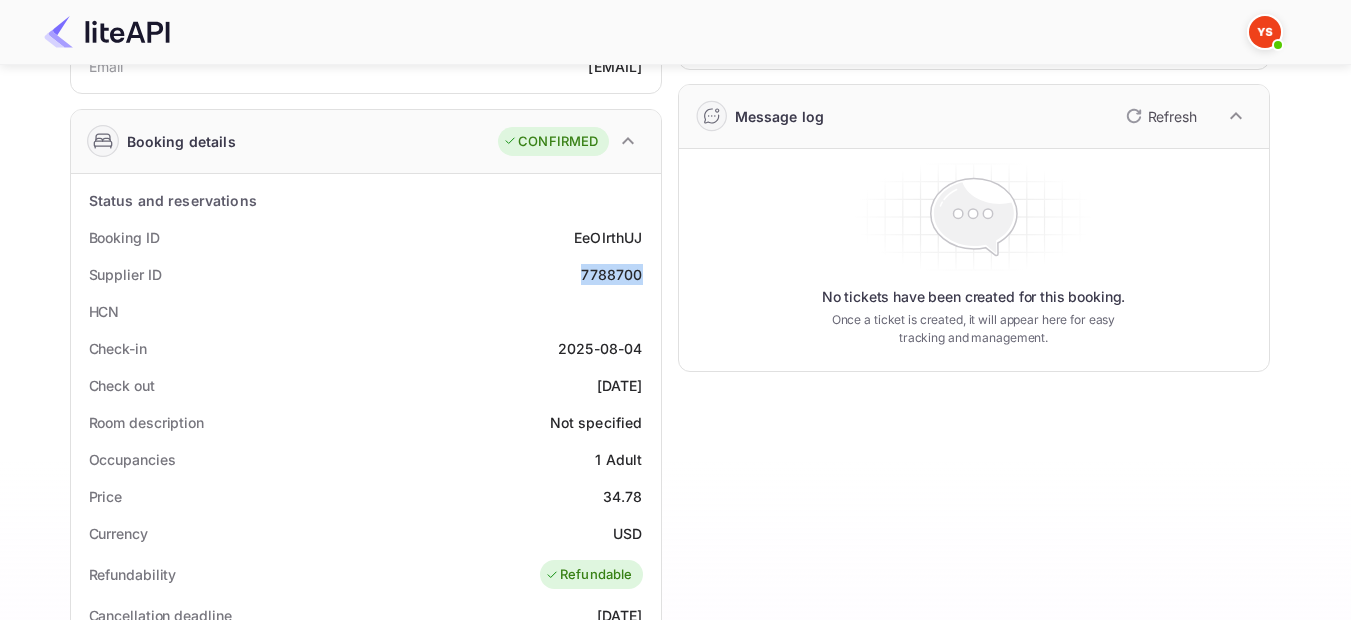 scroll, scrollTop: 300, scrollLeft: 0, axis: vertical 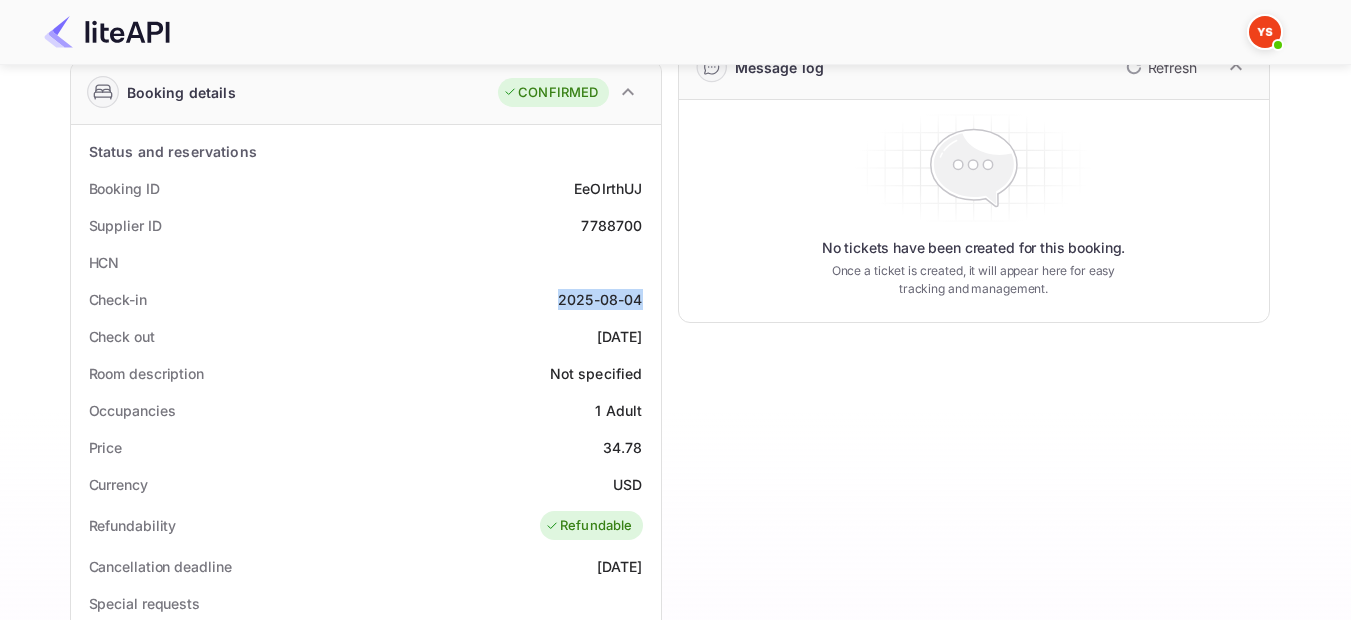 drag, startPoint x: 648, startPoint y: 297, endPoint x: 557, endPoint y: 303, distance: 91.197586 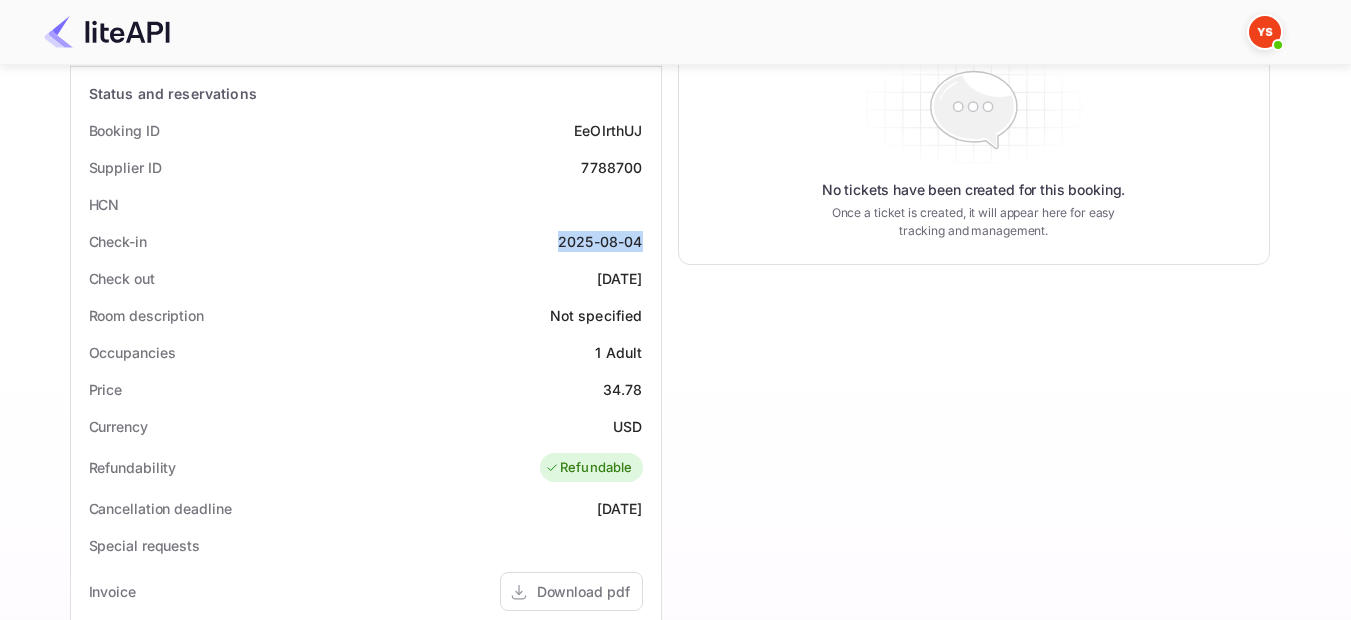 scroll, scrollTop: 400, scrollLeft: 0, axis: vertical 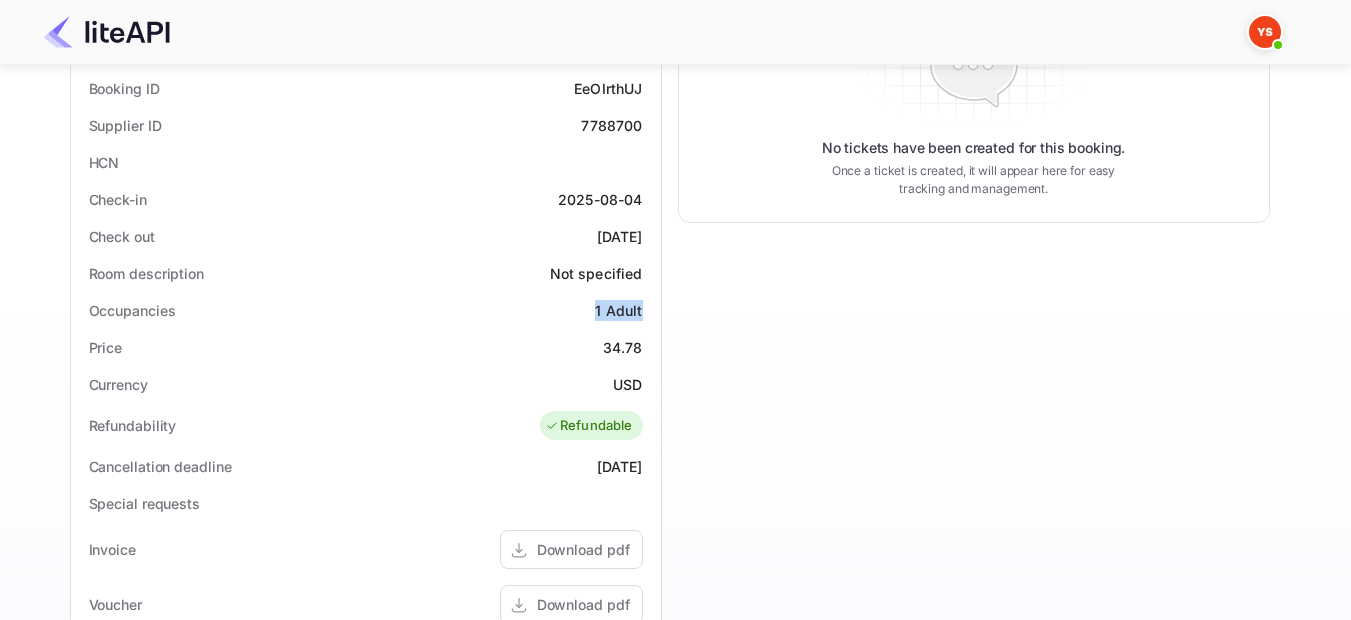 drag, startPoint x: 598, startPoint y: 307, endPoint x: 641, endPoint y: 307, distance: 43 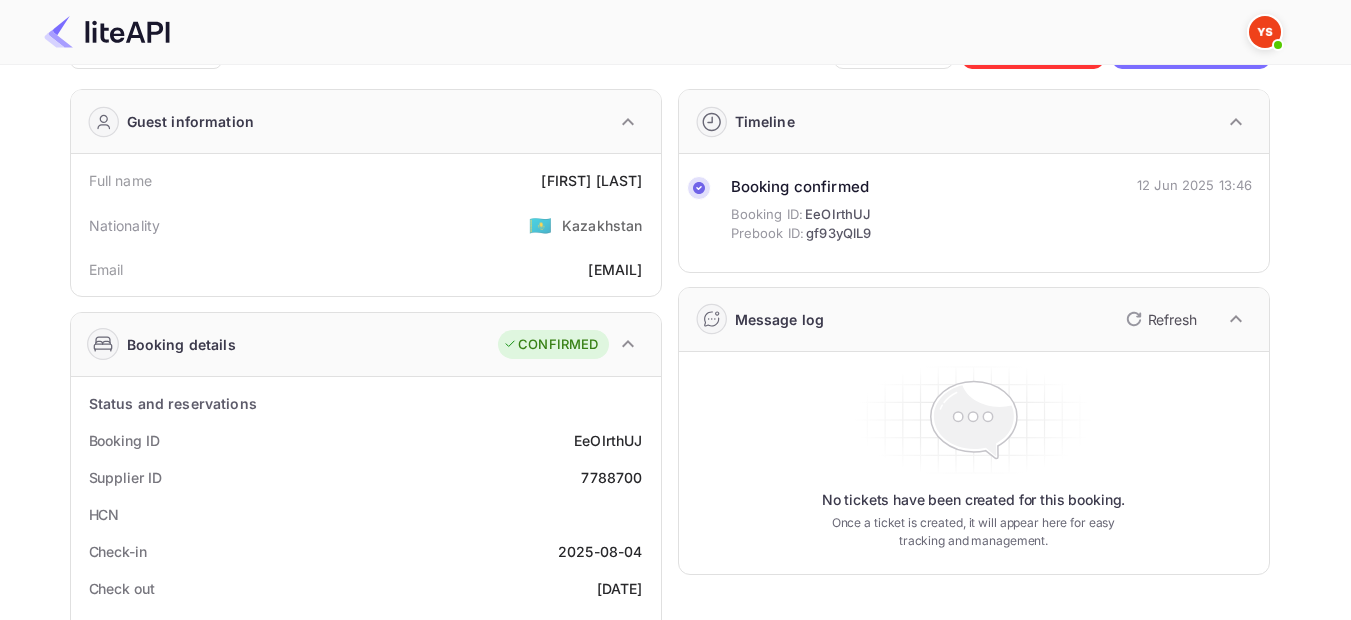 scroll, scrollTop: 0, scrollLeft: 0, axis: both 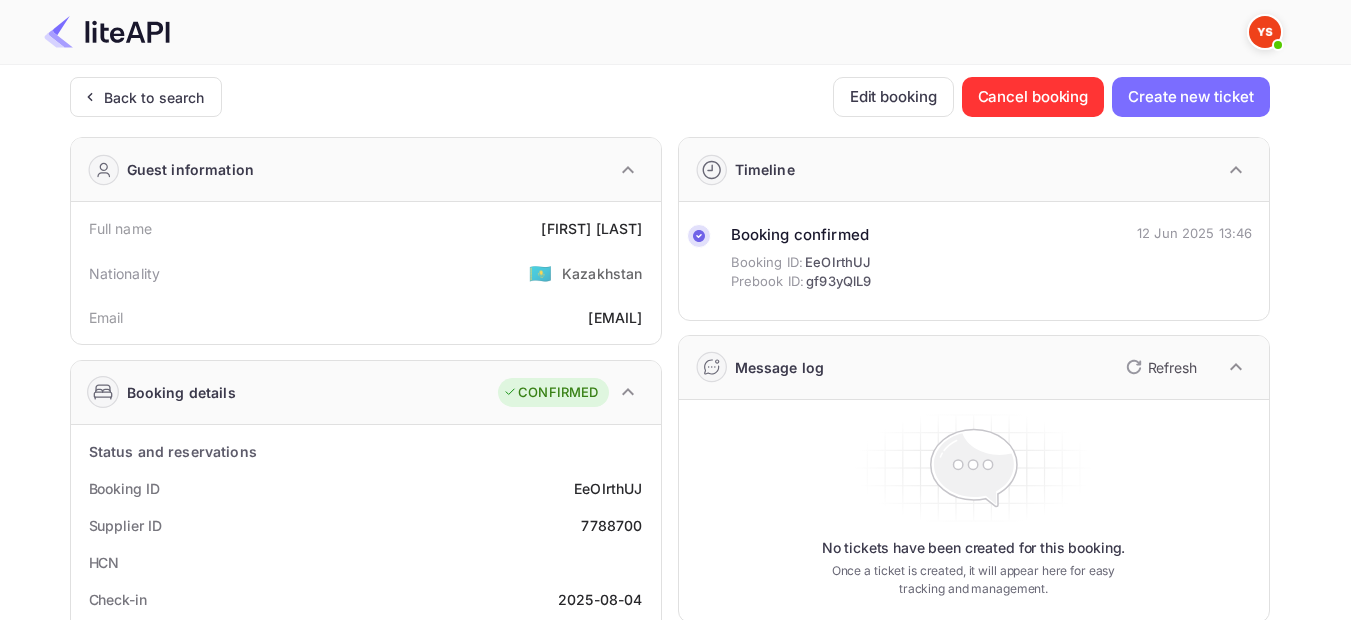 click on "Guest information Full name [FIRST]   [LAST] Nationality 🇰🇿 Kazakhstan Email [EMAIL] Booking details   CONFIRMED Status and reservations Booking ID EeOIrthUJ Supplier ID 7788700 HCN Check-in [DATE] Check out [DATE] Room description Not specified Occupancies 1   Adult  Price 34.78 Currency USD Refundability   Refundable Cancellation deadline [DATE] Special requests Invoice Download pdf Voucher Download pdf Hotel Info Hotel Ayyildizlar Hotel City [CITY] Country 🇹🇷 Türkiye Miscellaneous Voucher Discount Not applicable Addons Not applicable Addons amount Not applicable Timeline Booking confirmed Booking ID:   EeOIrthUJ Prebook ID:   gf93yQlL9 12 Jun 2025 13:46 Message log Refresh No tickets have been created for this booking." at bounding box center (663, 748) 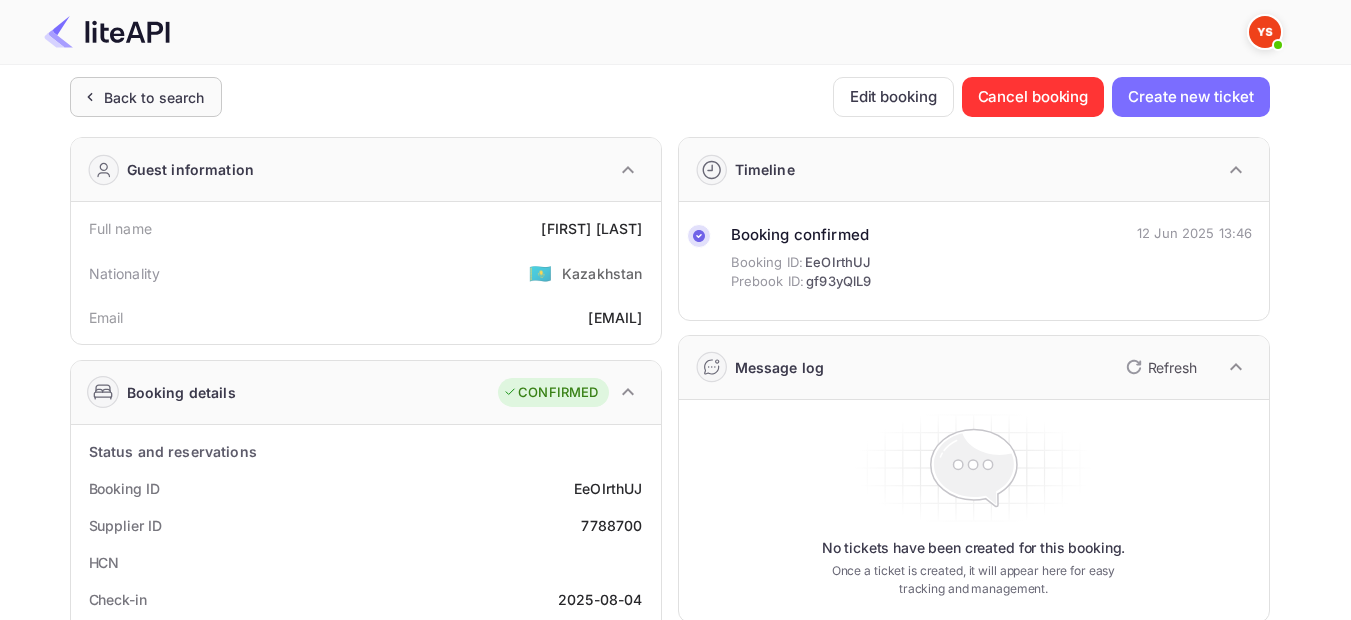 click on "Back to search" at bounding box center [154, 97] 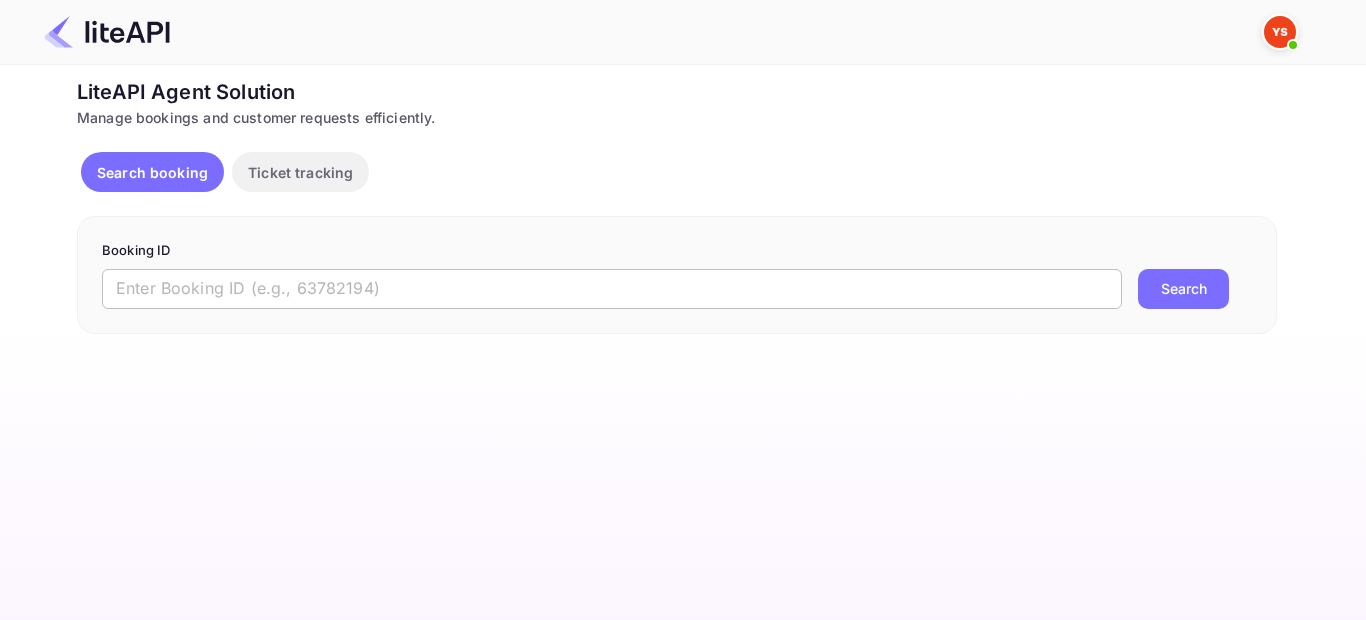 click at bounding box center (612, 289) 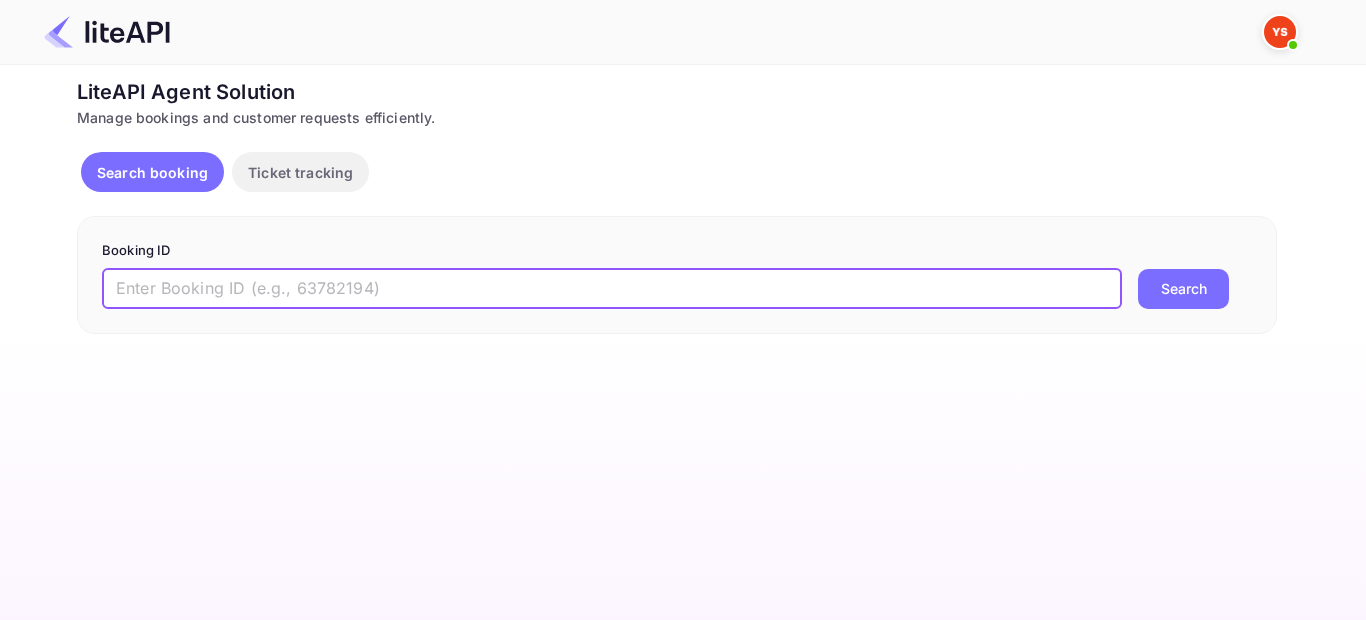 paste on "7788654" 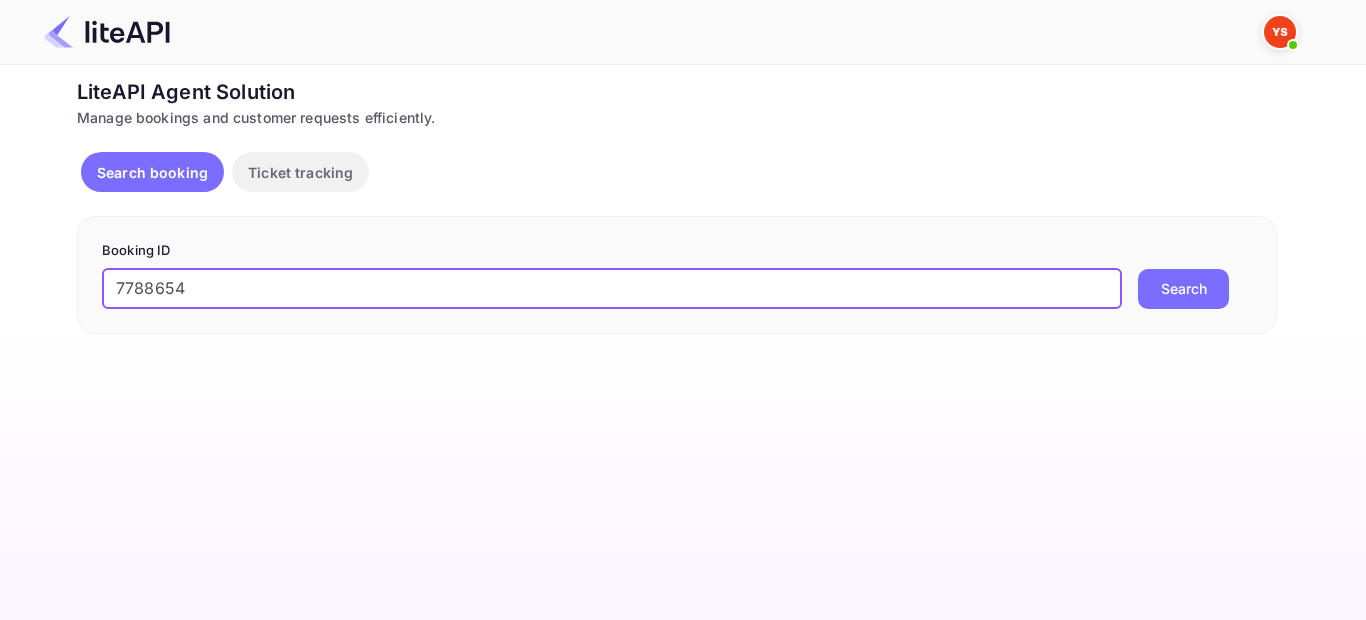 type on "7788654" 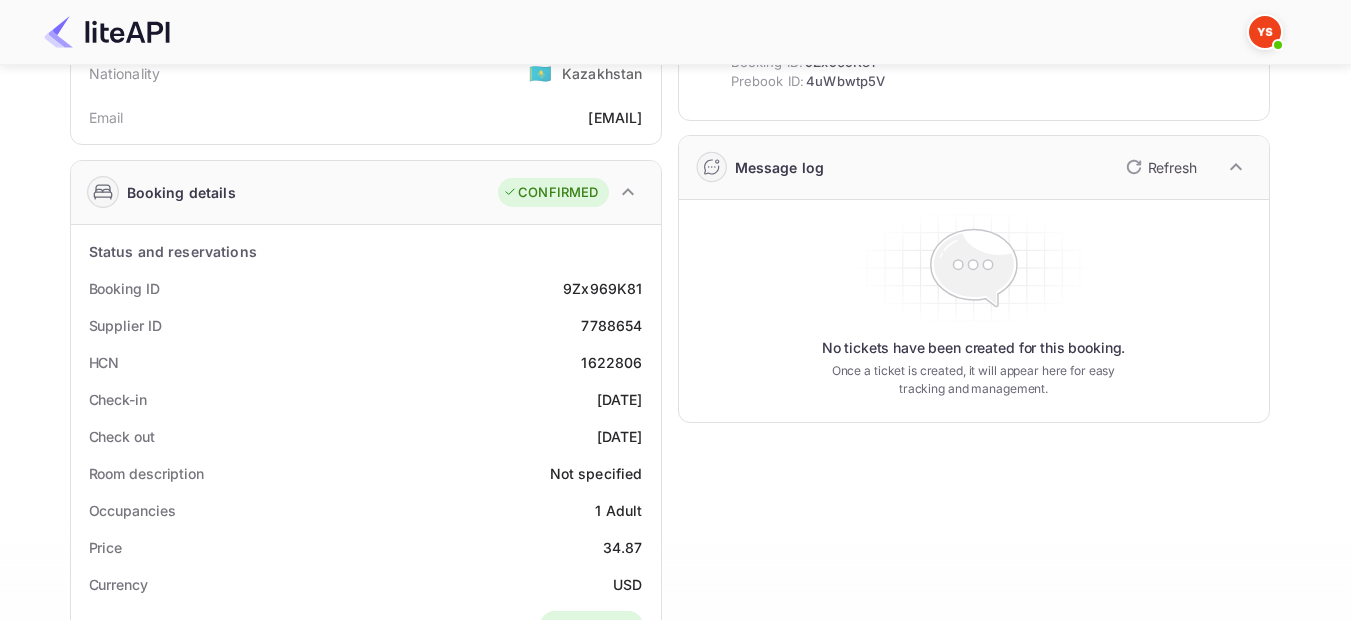 scroll, scrollTop: 0, scrollLeft: 0, axis: both 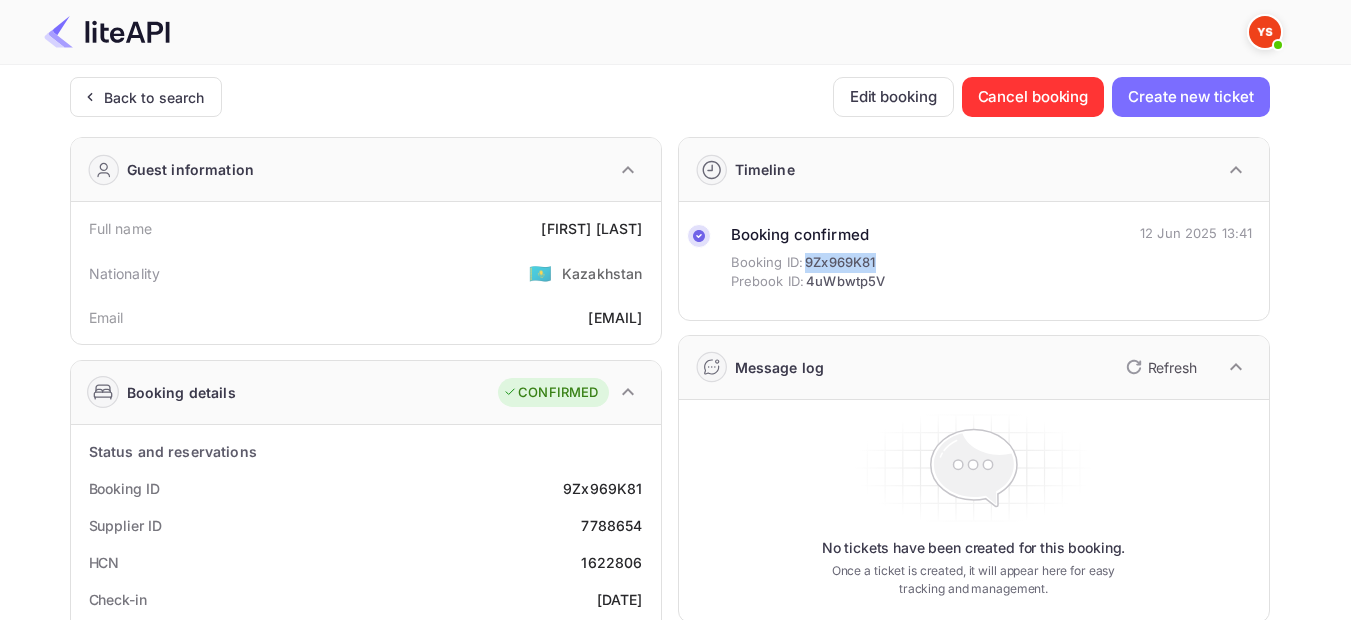 drag, startPoint x: 888, startPoint y: 255, endPoint x: 808, endPoint y: 263, distance: 80.399 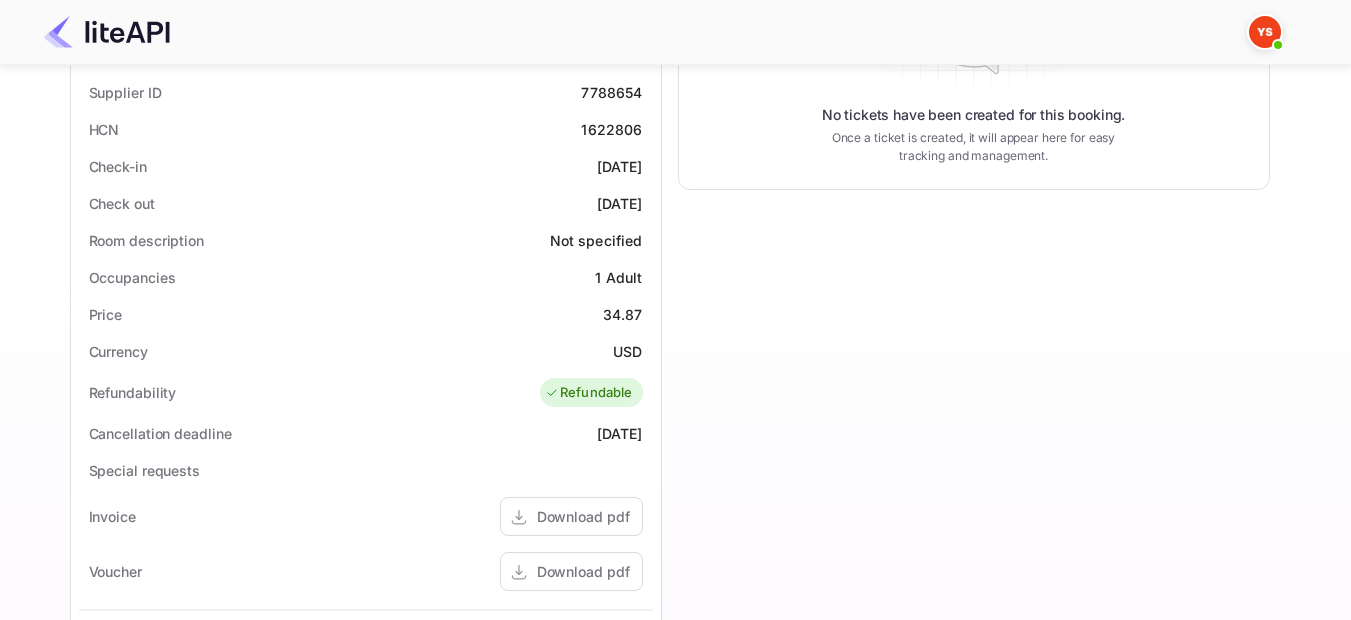 scroll, scrollTop: 400, scrollLeft: 0, axis: vertical 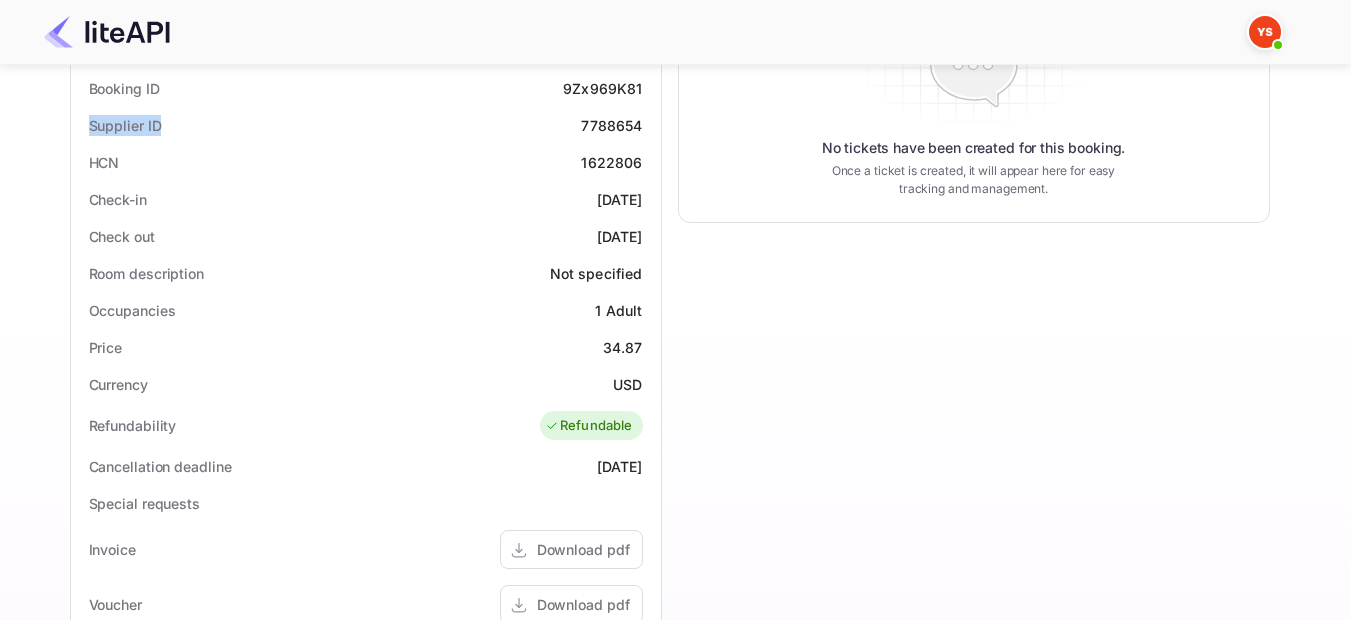 drag, startPoint x: 175, startPoint y: 119, endPoint x: 84, endPoint y: 123, distance: 91.08787 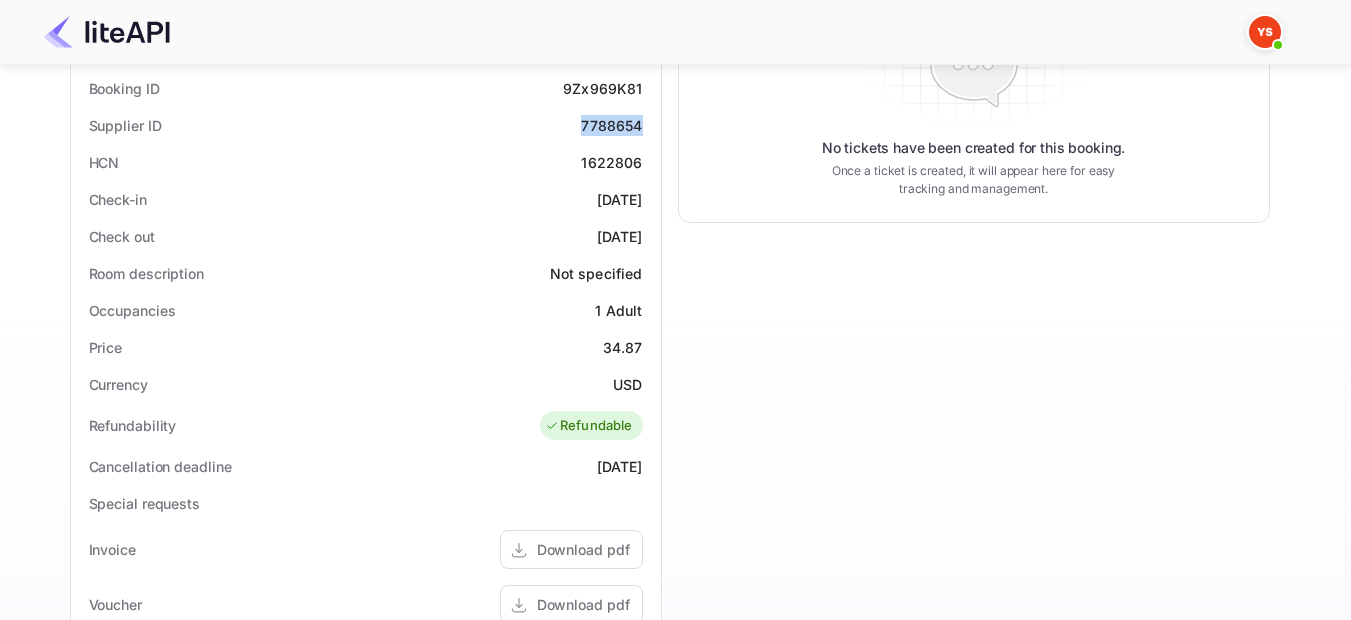 drag, startPoint x: 647, startPoint y: 126, endPoint x: 584, endPoint y: 117, distance: 63.63961 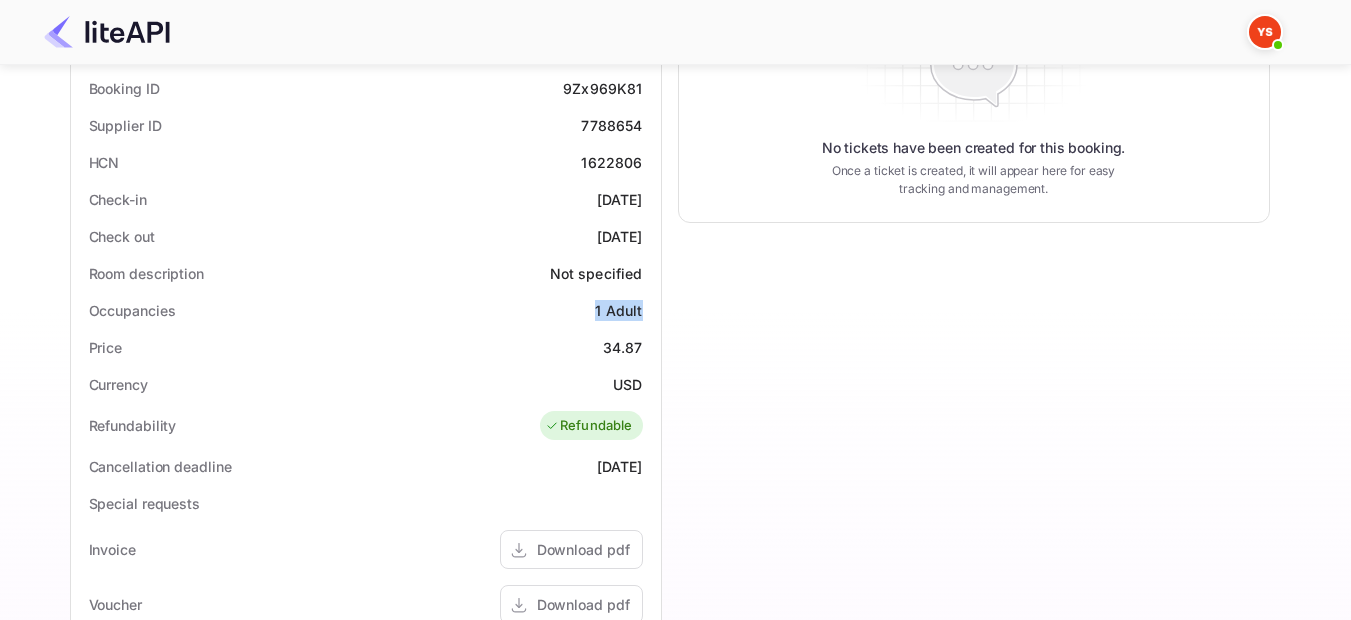 drag, startPoint x: 644, startPoint y: 316, endPoint x: 588, endPoint y: 312, distance: 56.142673 